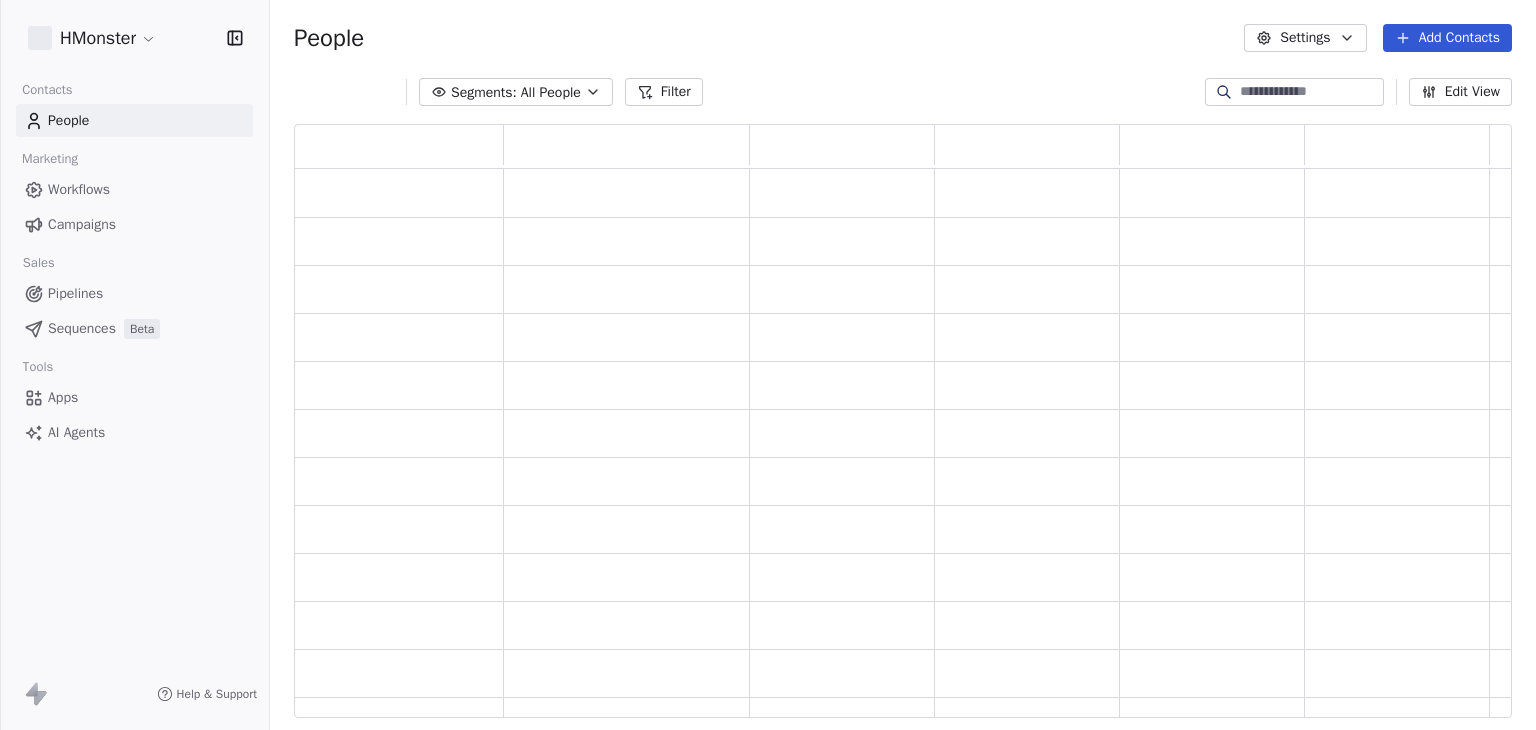 scroll, scrollTop: 0, scrollLeft: 0, axis: both 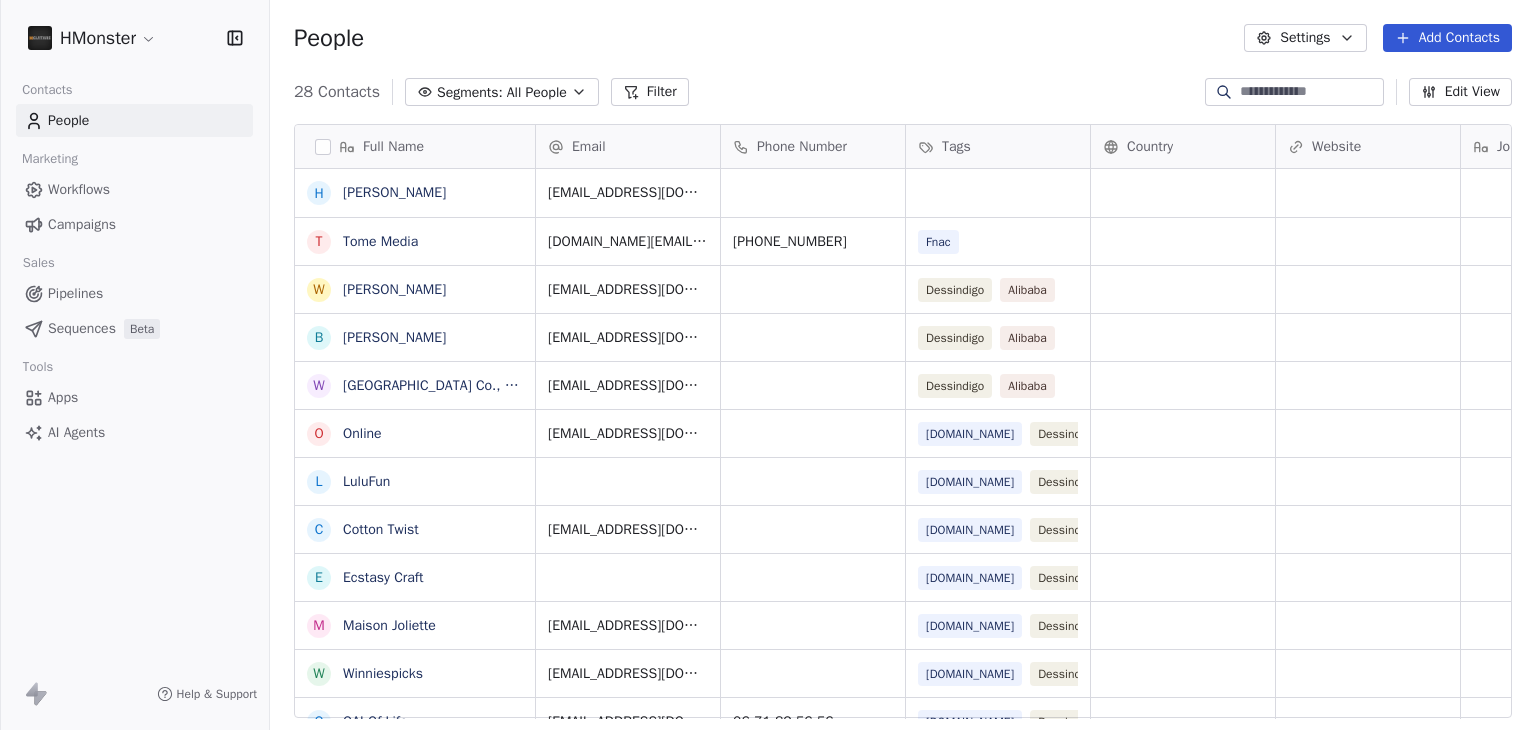 click on "HMonster Contacts People Marketing Workflows Campaigns Sales Pipelines Sequences Beta Tools Apps AI Agents Help & Support People Settings  Add Contacts 28 Contacts Segments: All People Filter  Edit View Tag Add to Sequence Export Full Name [PERSON_NAME] T Tome Media W [PERSON_NAME] B [PERSON_NAME] W [GEOGRAPHIC_DATA] Co., Ltd. O Online L LuluFun C Cotton Twist E Ecstasy Craft M [PERSON_NAME] W Winniespicks O OAI Of Life Z Zieler S Snifty P Papier Tigre M Mood Milano O Out of the blue M [PERSON_NAME] T The Twiddlers S Seik P Paperhigh P Papier Merveille M My365 C Common Modern T TSJJ L Laetitia E [PERSON_NAME] S [PERSON_NAME] Email Phone Number Tags Country Website Job Title Status Contact Source NPS Score [EMAIL_ADDRESS][DOMAIN_NAME] [DOMAIN_NAME][EMAIL_ADDRESS][DOMAIN_NAME] [PHONE_NUMBER] Fnac [EMAIL_ADDRESS][DOMAIN_NAME] Dessindigo Alibaba New Lead Alibaba 5 [EMAIL_ADDRESS][DOMAIN_NAME] Dessindigo Alibaba New Lead Alibaba 5 [EMAIL_ADDRESS][DOMAIN_NAME] Dessindigo Alibaba New Lead Alibaba 5 [EMAIL_ADDRESS][DOMAIN_NAME] [DOMAIN_NAME] Dessindigo New Lead 5 5 5 5" at bounding box center [768, 365] 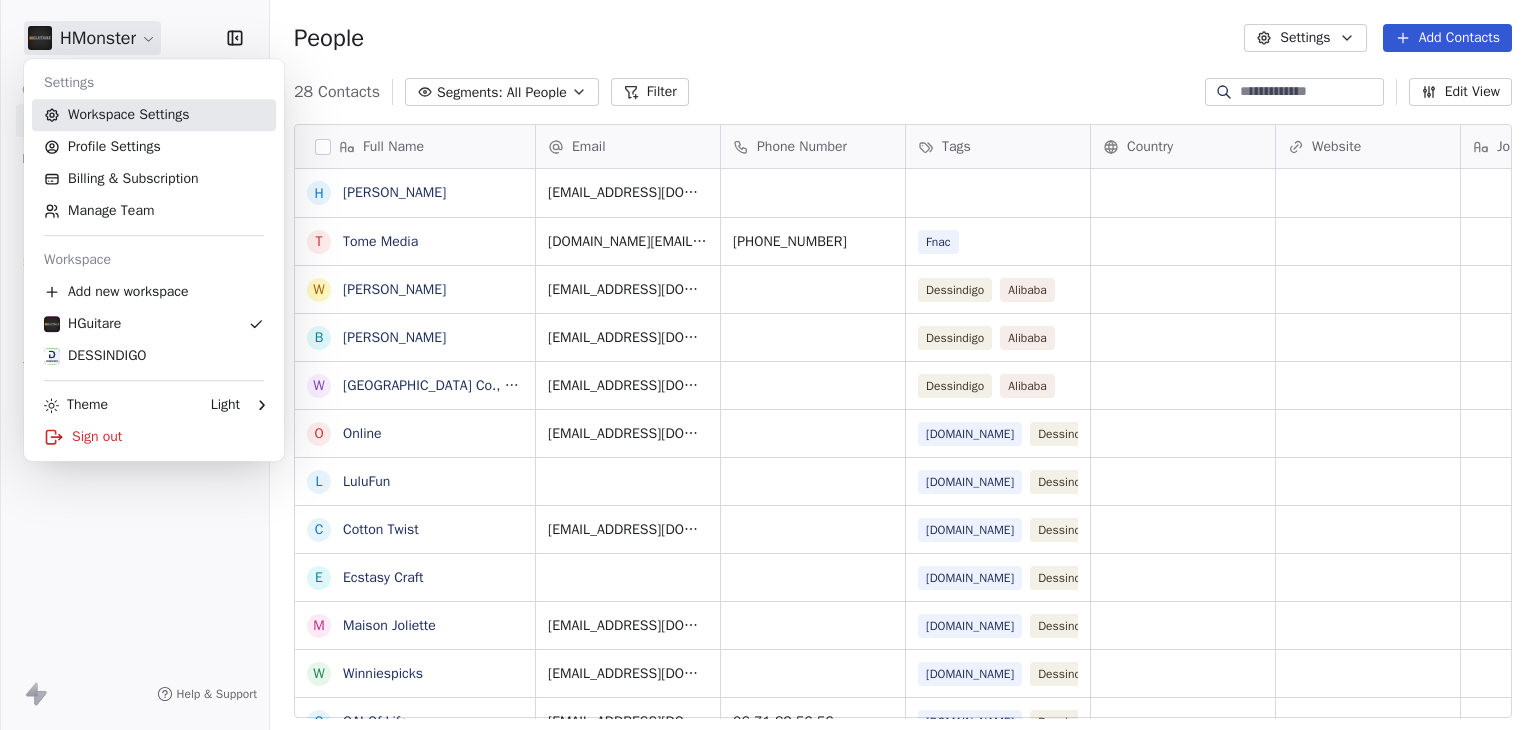 click on "Workspace Settings" at bounding box center (154, 115) 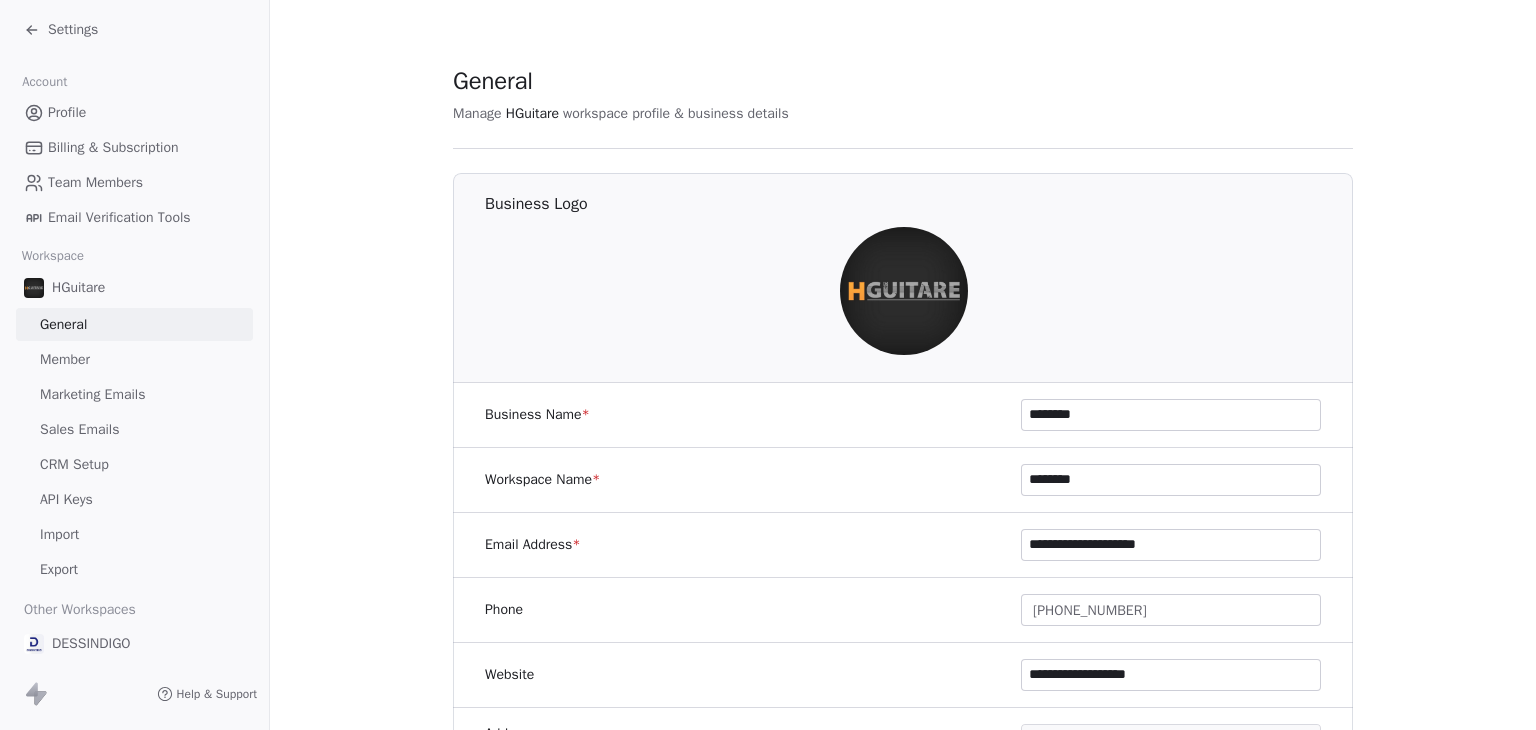 click on "Sales Emails" at bounding box center (79, 429) 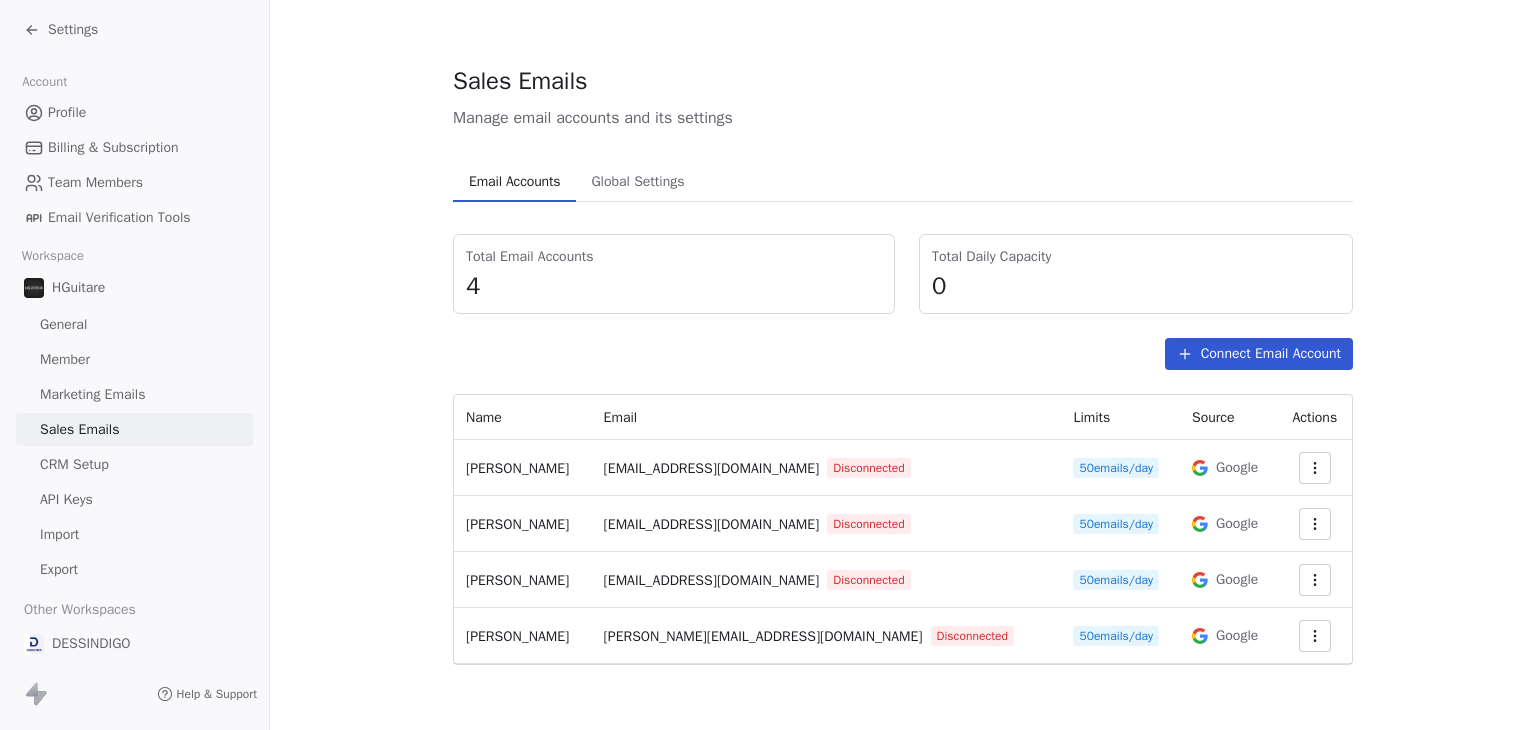 click on "Settings" at bounding box center [73, 30] 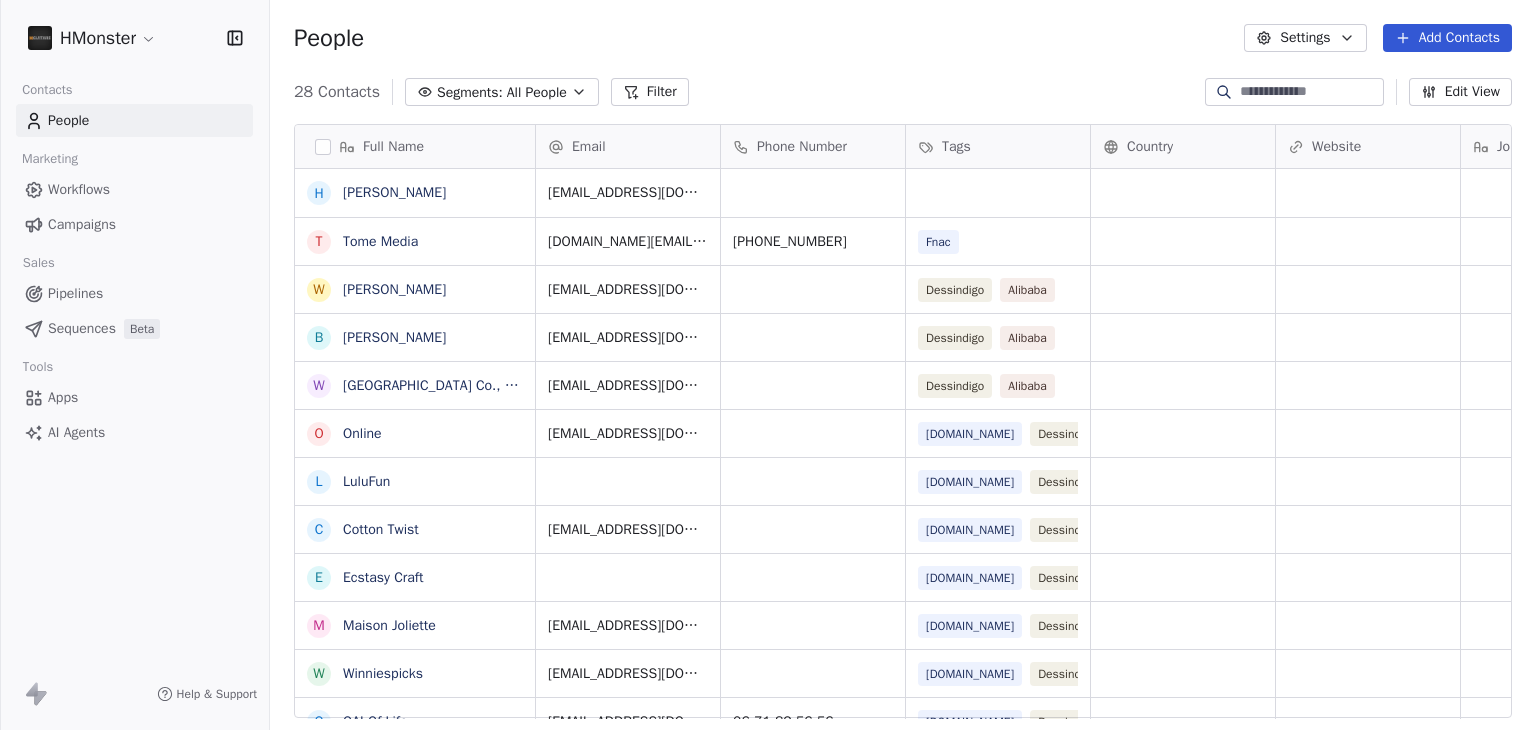 scroll, scrollTop: 16, scrollLeft: 16, axis: both 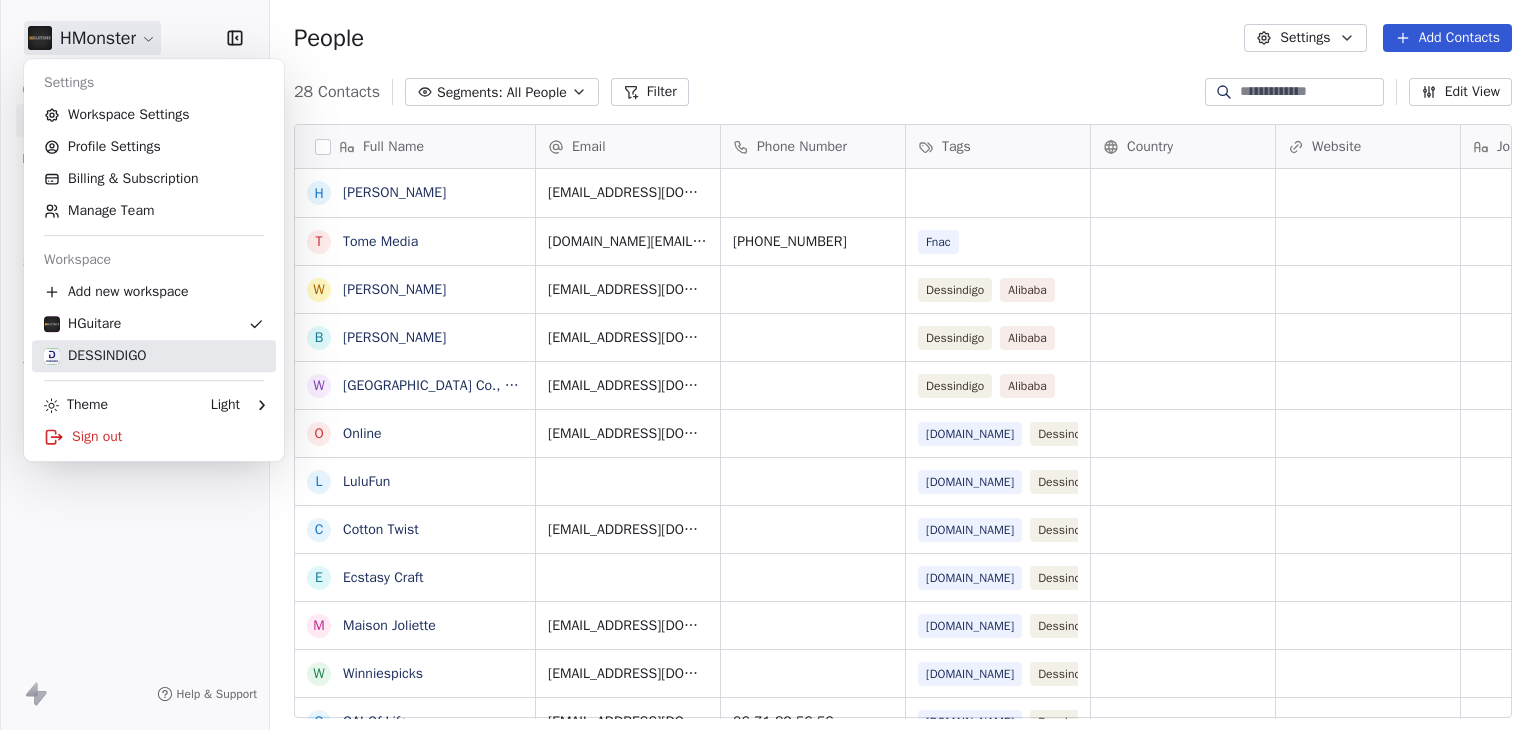 click on "DESSINDIGO" at bounding box center [95, 356] 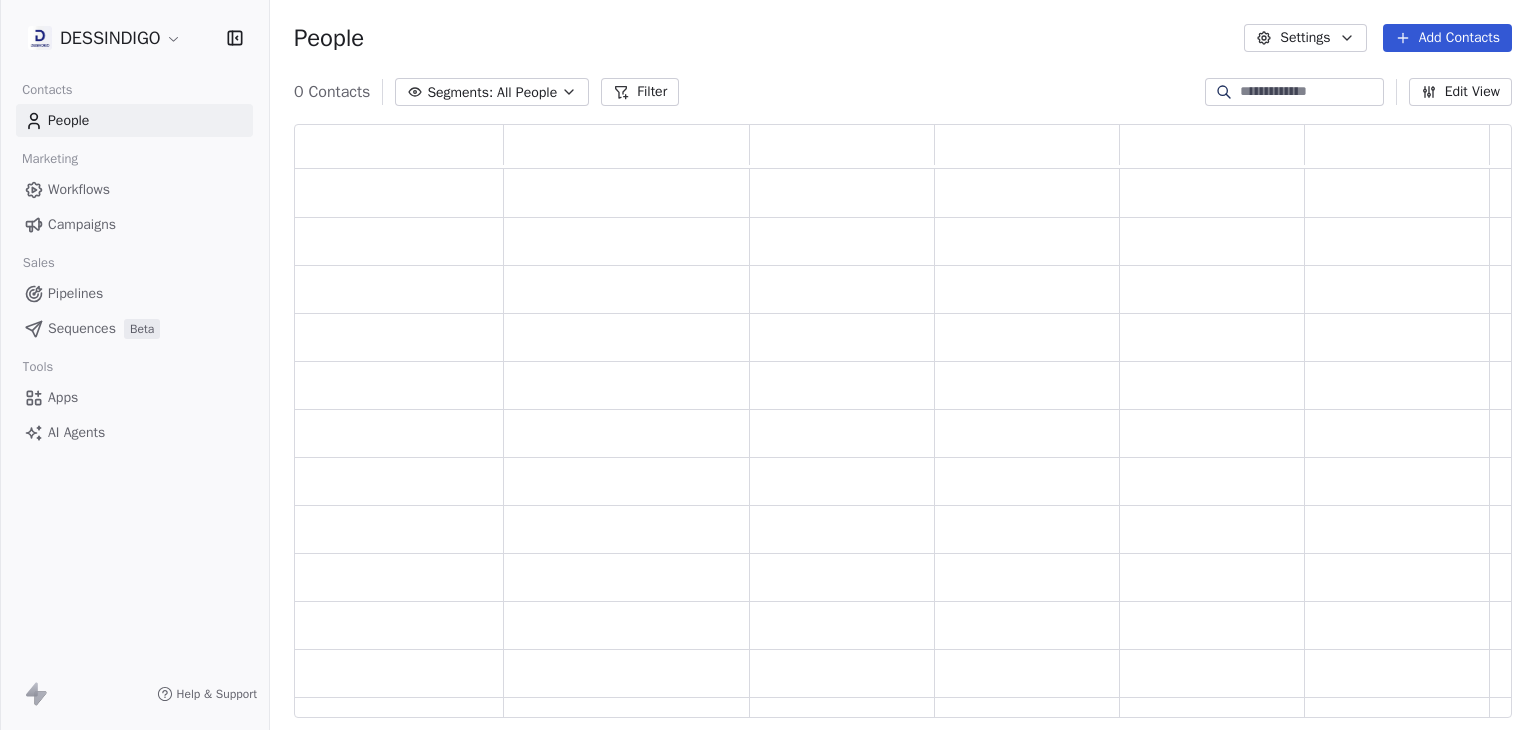 scroll, scrollTop: 16, scrollLeft: 16, axis: both 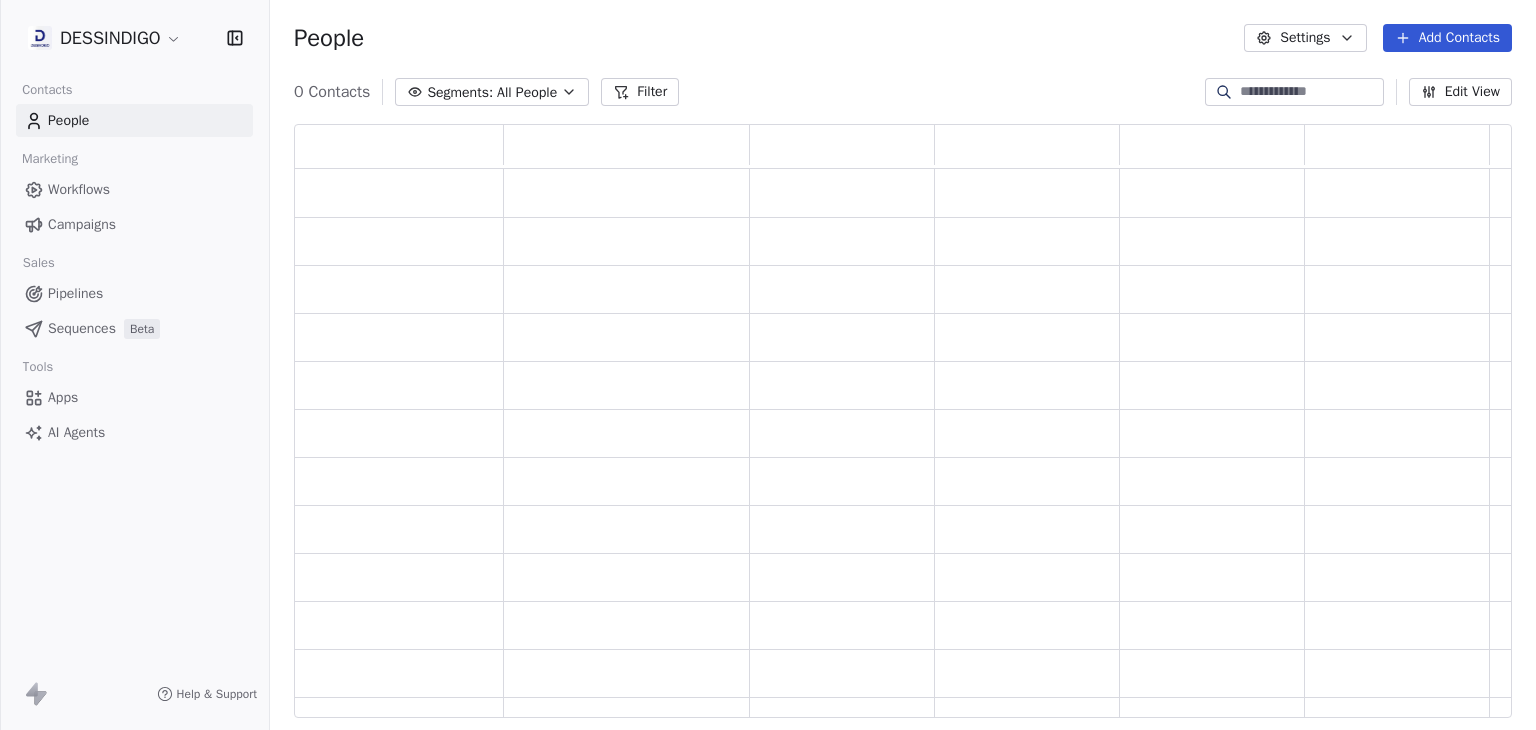 click on "Workflows" at bounding box center [134, 189] 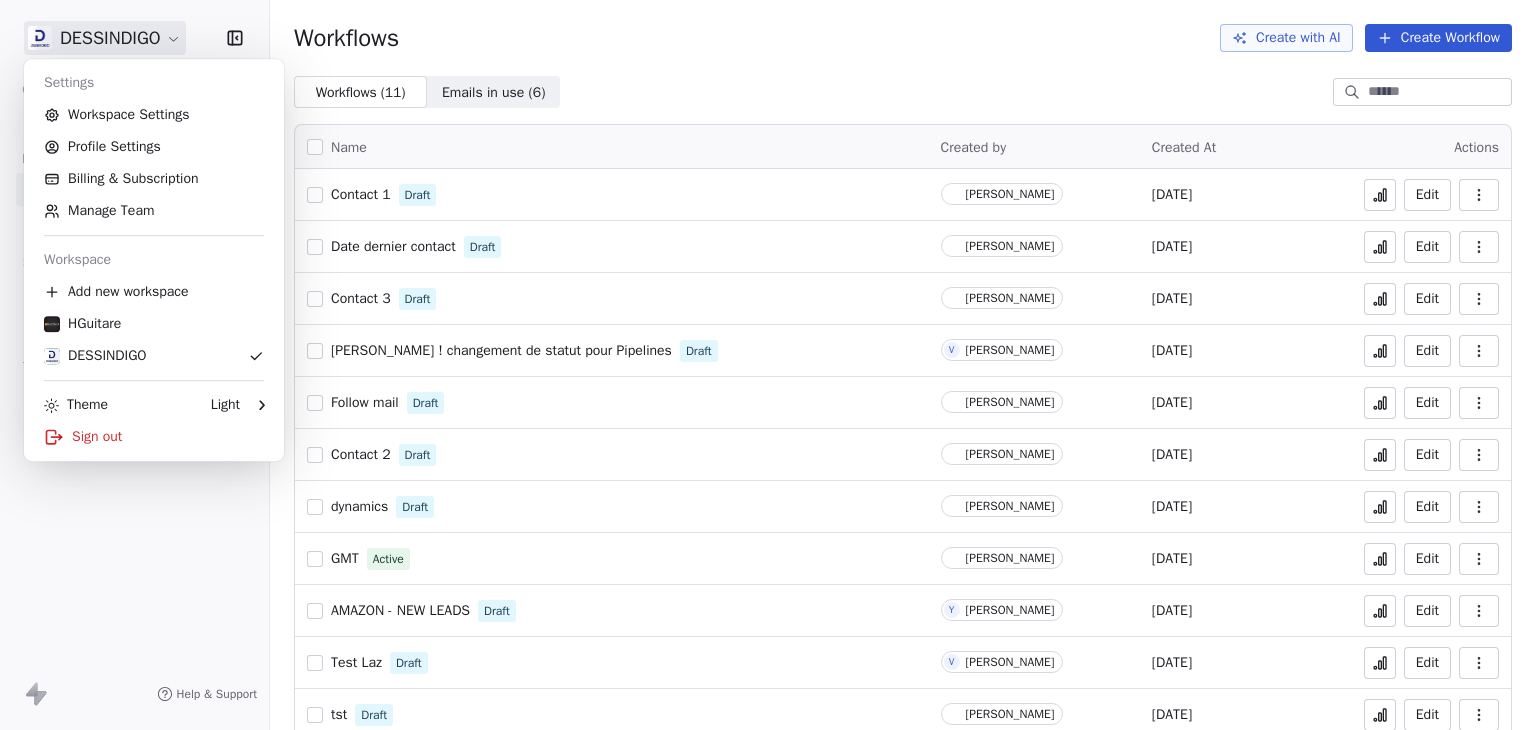 click on "DESSINDIGO Contacts People Marketing Workflows Campaigns Sales Pipelines Sequences Beta Tools Apps AI Agents Help & Support Workflows  Create with AI  Create Workflow Workflows ( 11 ) Workflows ( 11 ) Emails in use ( 6 ) Emails in use ( 6 ) Name Created by Created At Actions Contact 1 Draft [PERSON_NAME] [DATE] Edit Date dernier contact Draft [PERSON_NAME] [DATE] Edit Contact 3 Draft [PERSON_NAME] [DATE] Edit [PERSON_NAME] ! changement de statut pour Pipelines Draft V [PERSON_NAME] [DATE] Edit Follow mail Draft [PERSON_NAME] [DATE] Edit Contact 2 Draft [PERSON_NAME] [DATE] Edit dynamics Draft [PERSON_NAME] [DATE] Edit GMT Active [PERSON_NAME] [DATE] Edit AMAZON - NEW LEADS Draft Y [PERSON_NAME] [DATE] Edit Test Laz Draft V [PERSON_NAME] [DATE] Edit tst Draft [PERSON_NAME] [DATE] Edit   Settings Workspace Settings Profile Settings Billing & Subscription Manage Team   Workspace Add new workspace HGuitare DESSINDIGO Theme Light" at bounding box center [768, 365] 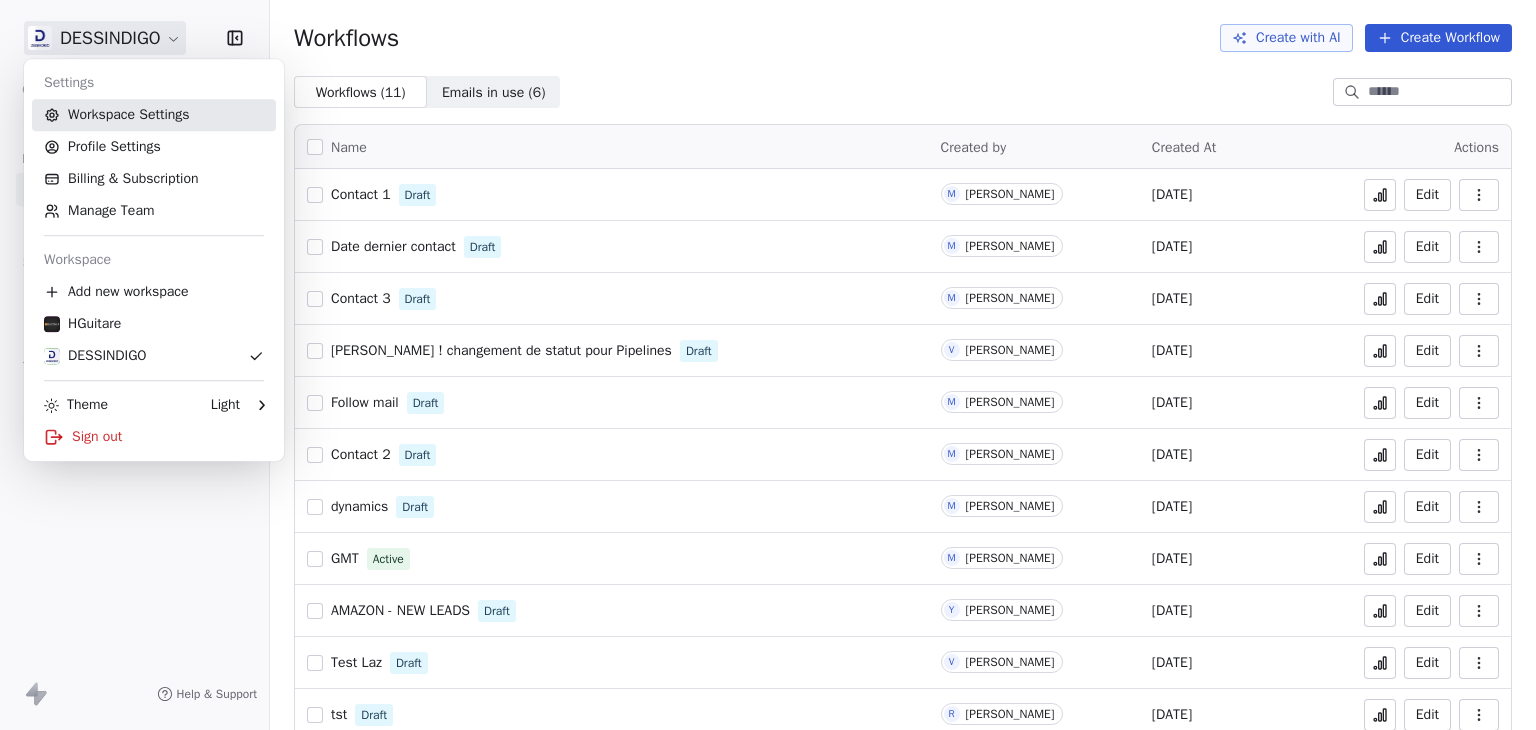 click on "Workspace Settings" at bounding box center (154, 115) 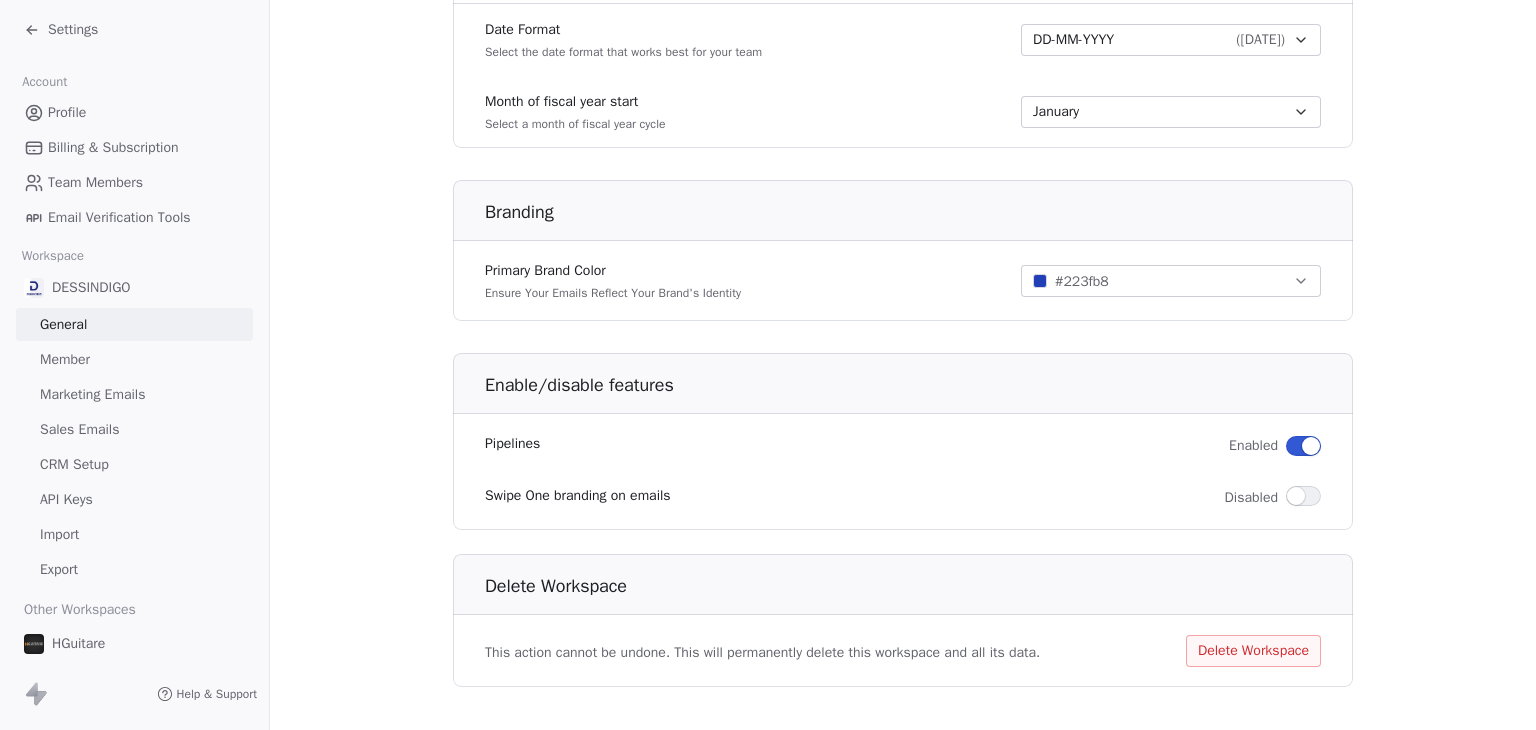 scroll, scrollTop: 1140, scrollLeft: 0, axis: vertical 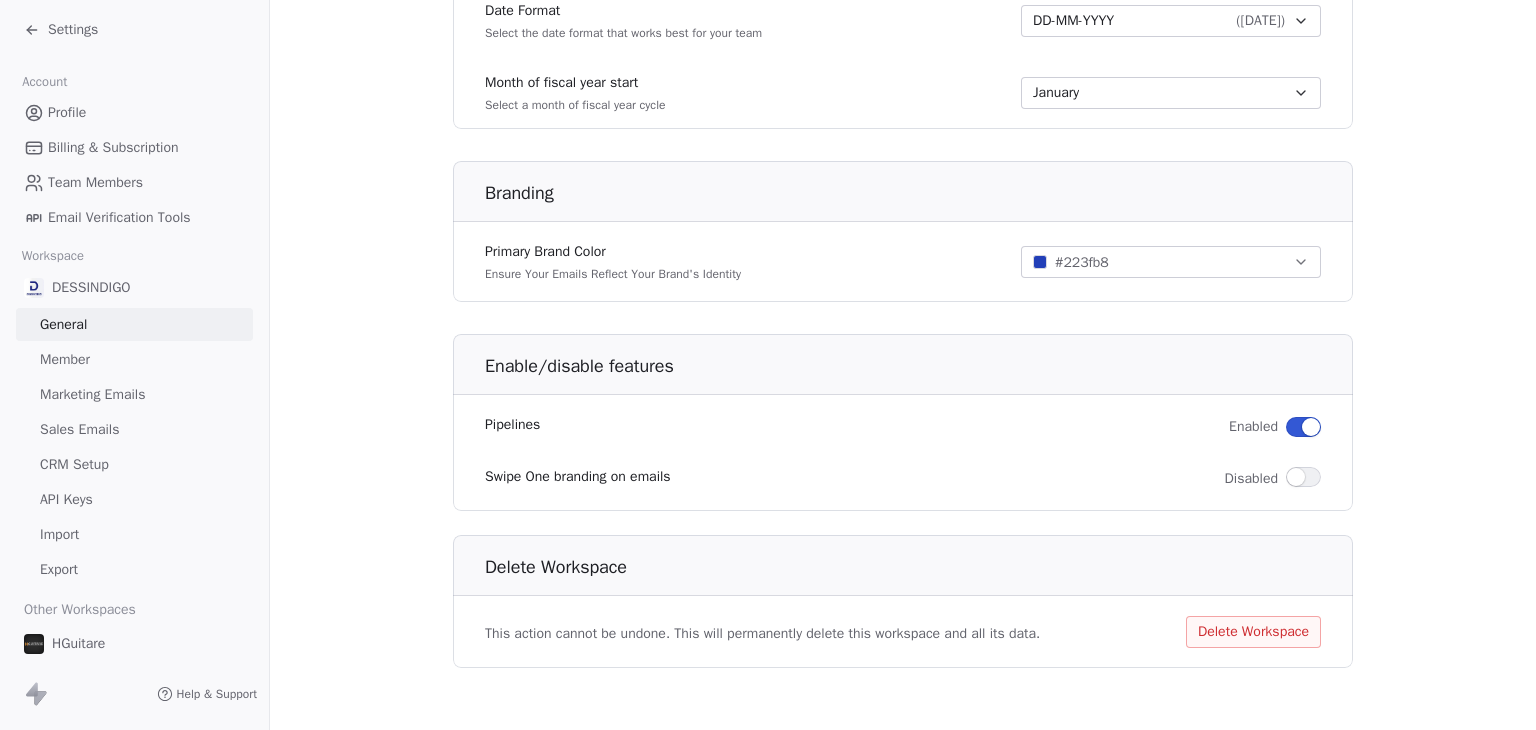 click on "Settings" at bounding box center [73, 30] 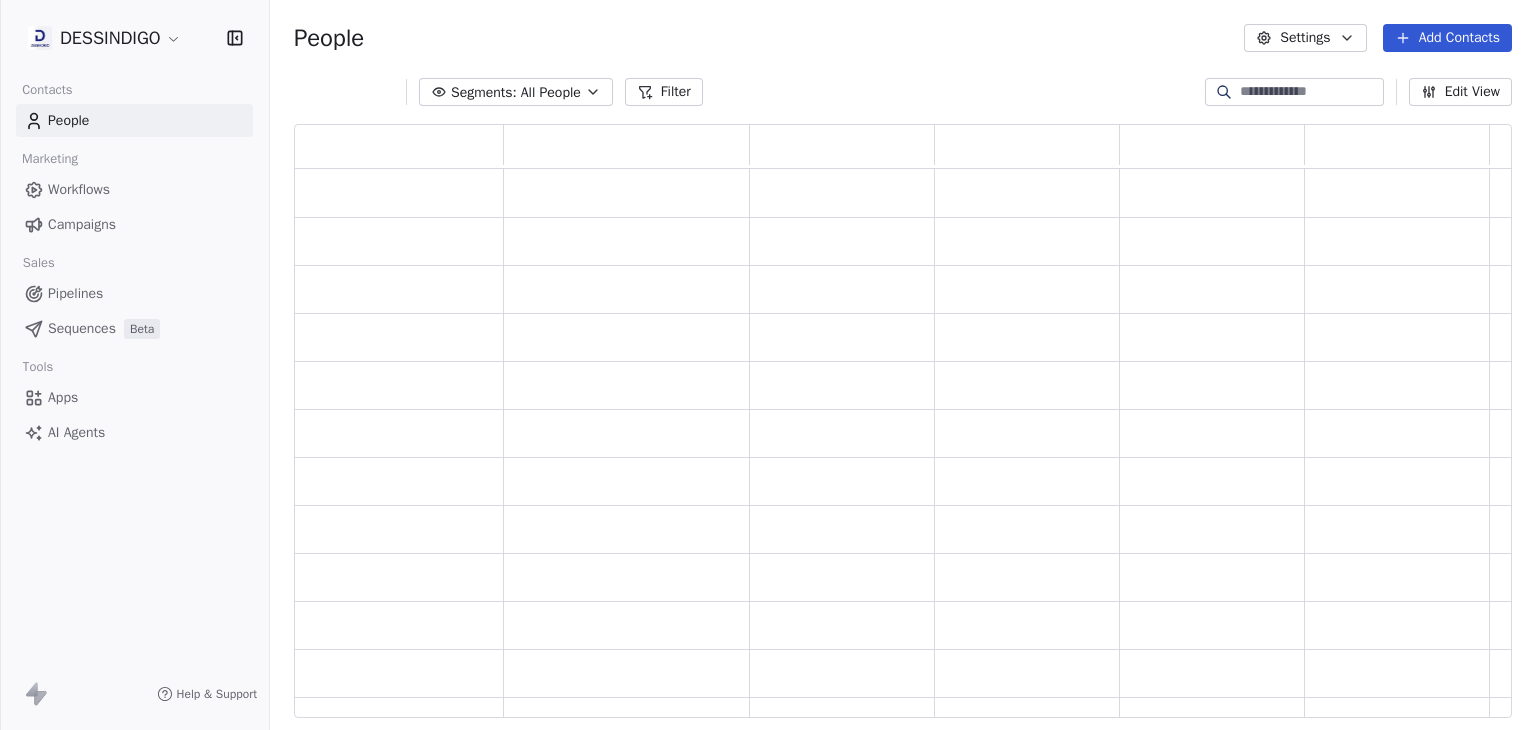 scroll, scrollTop: 16, scrollLeft: 16, axis: both 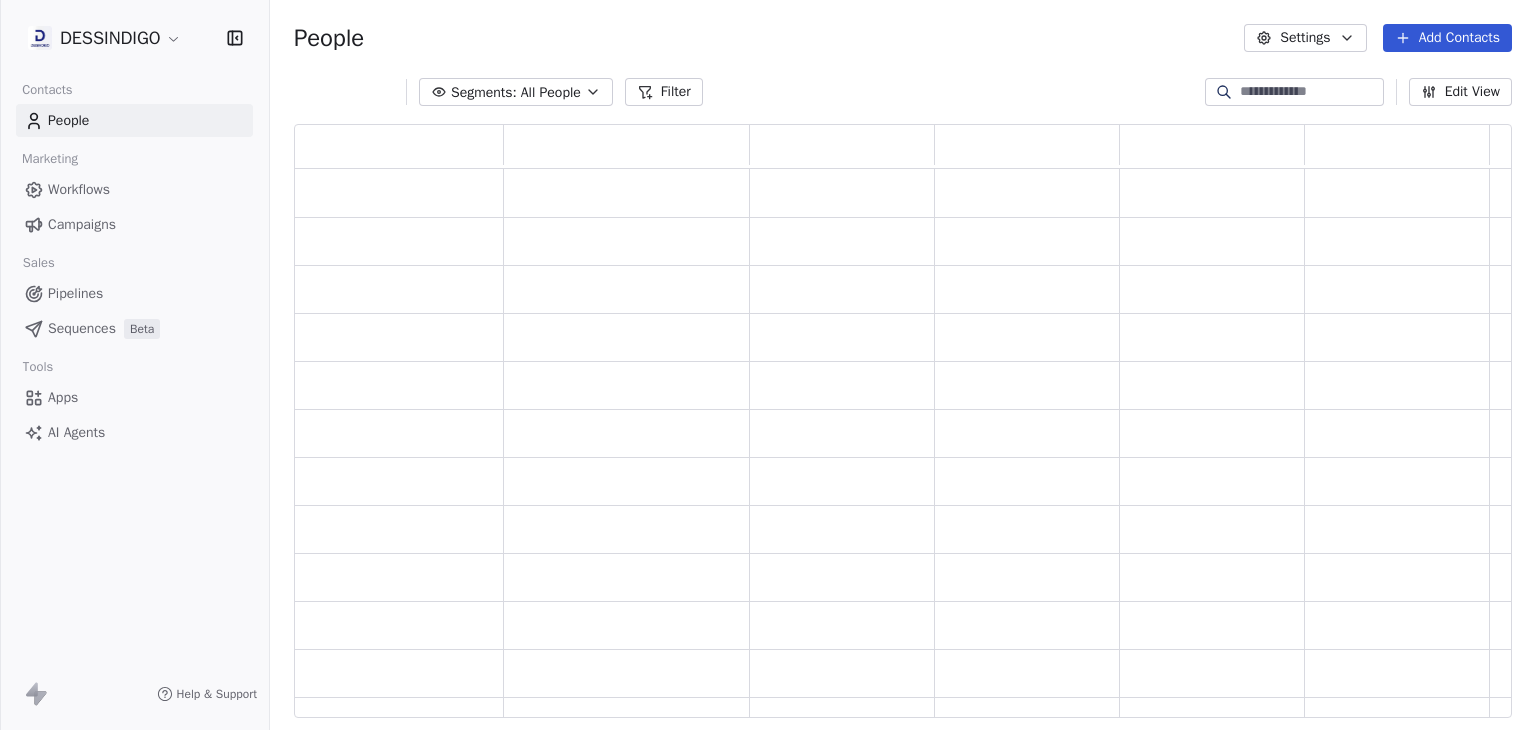 click on "DESSINDIGO Contacts People Marketing Workflows Campaigns Sales Pipelines Sequences Beta Tools Apps AI Agents Help & Support People Settings  Add Contacts Segments: All People Filter  Edit View Tag Add to Sequence Export" at bounding box center [768, 365] 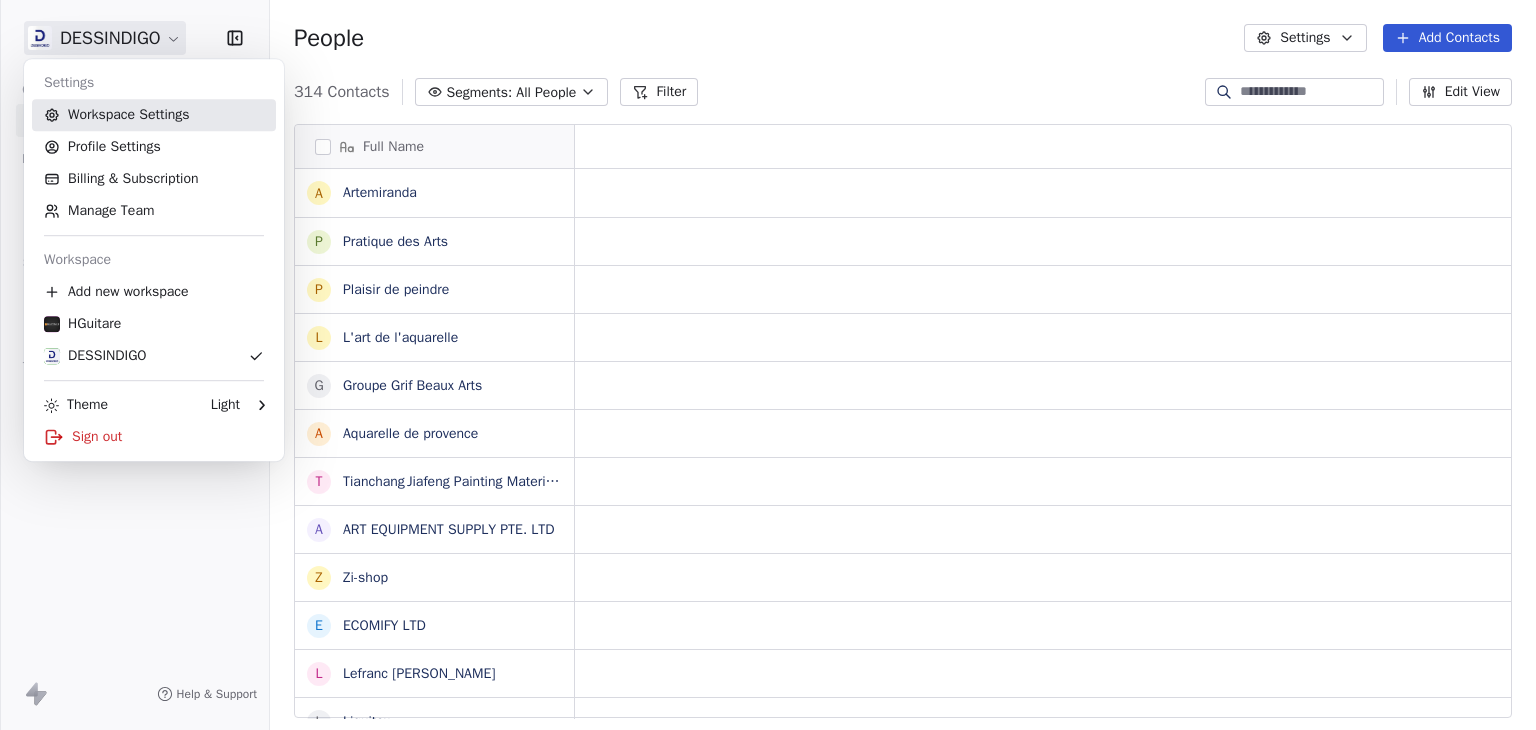 click on "Workspace Settings" at bounding box center (154, 115) 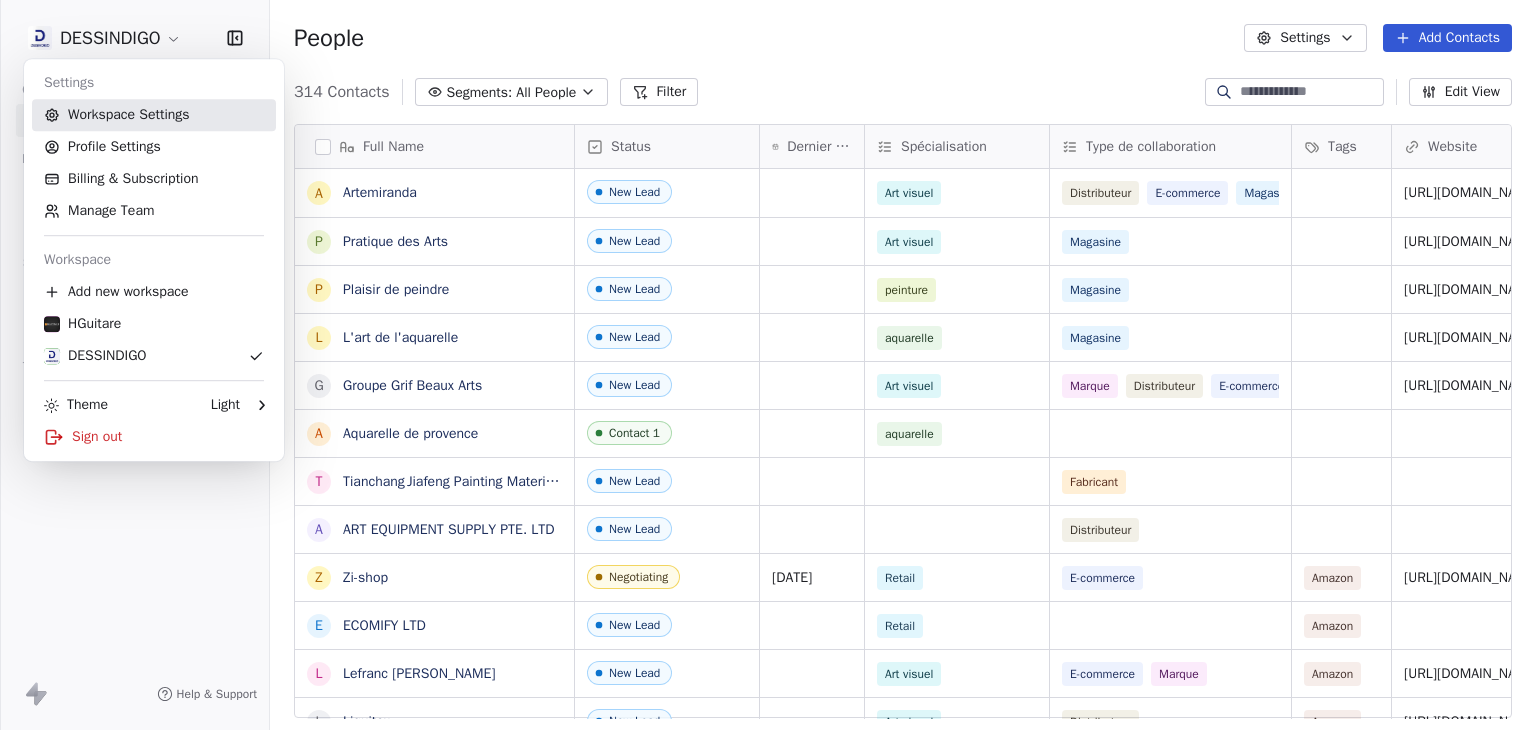 scroll, scrollTop: 16, scrollLeft: 16, axis: both 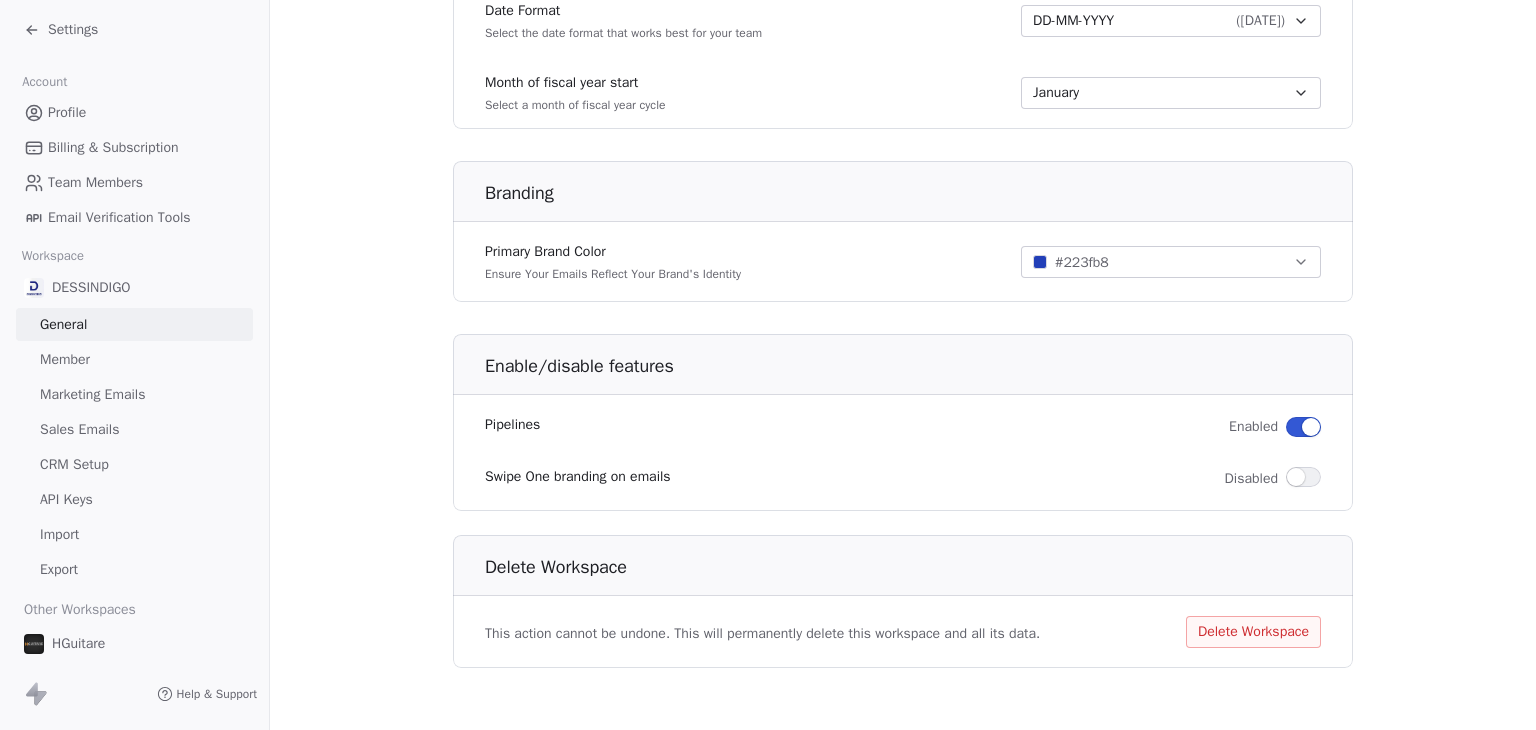click on "Settings" at bounding box center (73, 30) 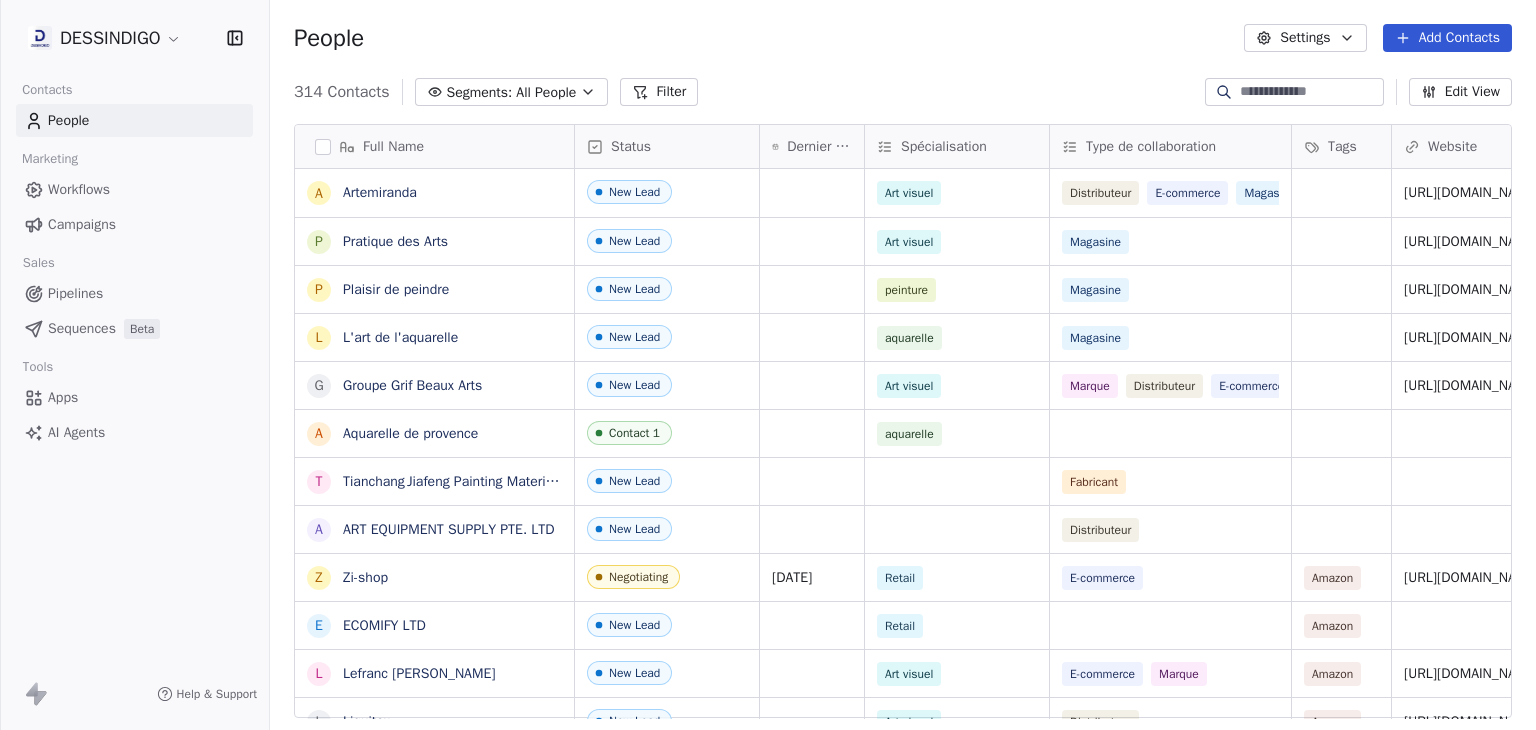 scroll, scrollTop: 16, scrollLeft: 16, axis: both 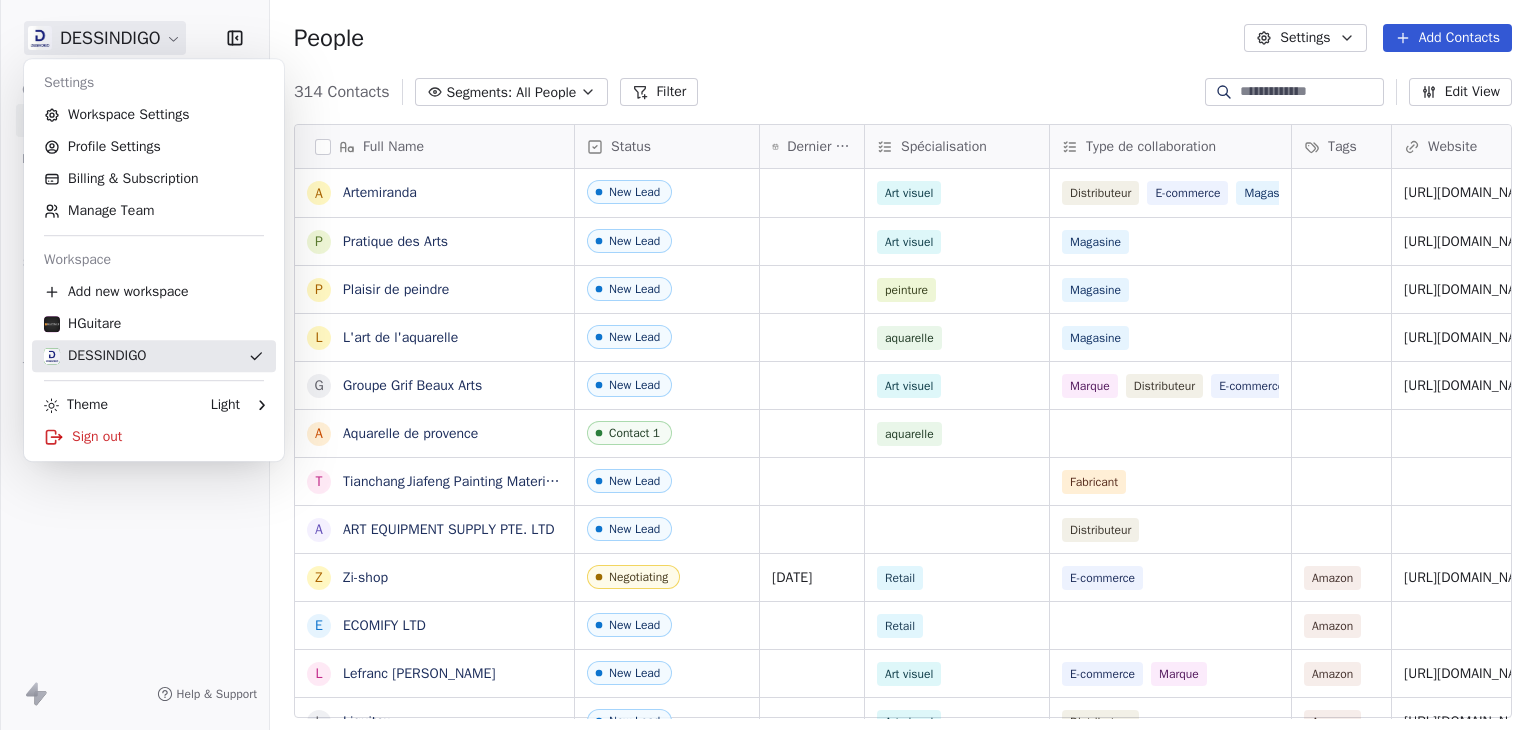 click on "DESSINDIGO" at bounding box center [95, 356] 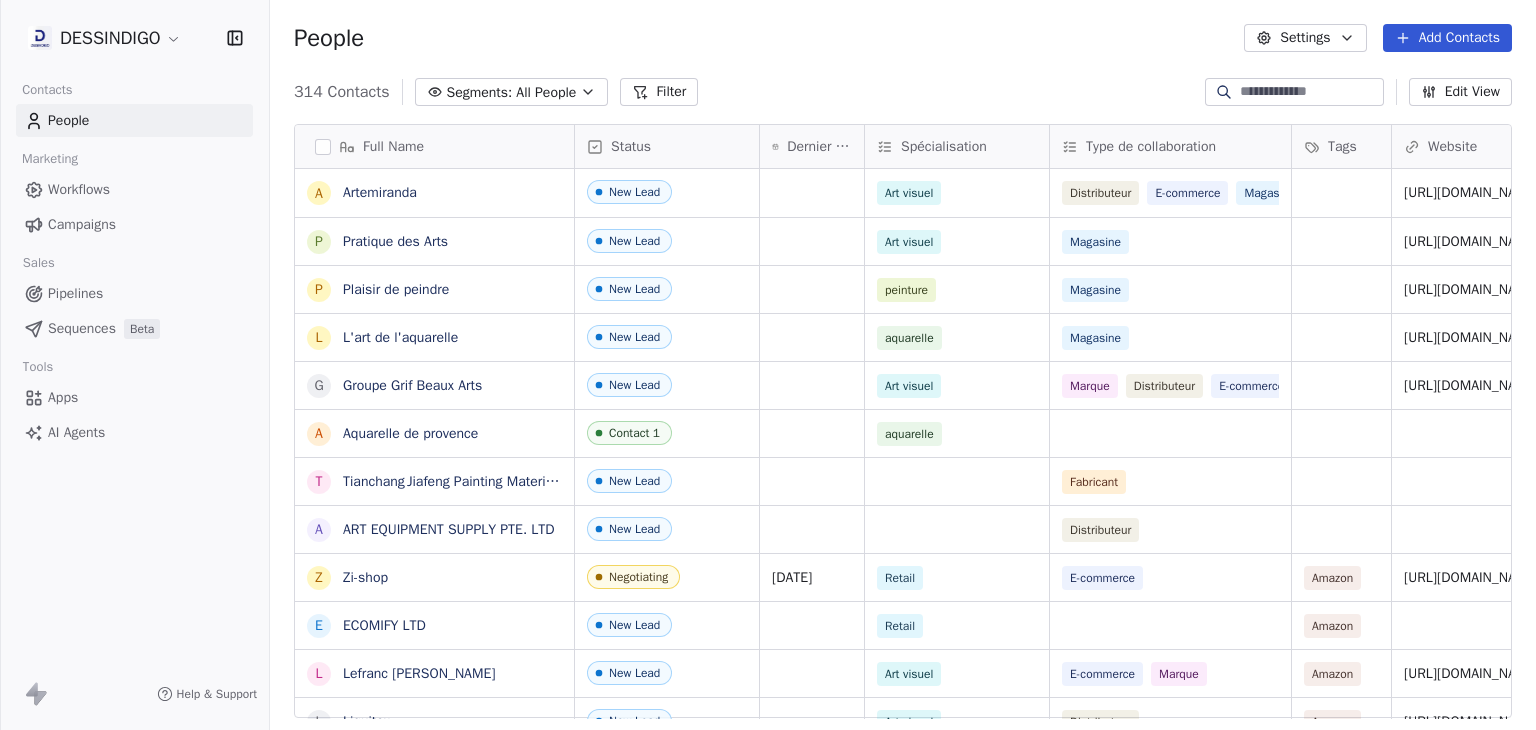 click on "DESSINDIGO Contacts People Marketing Workflows Campaigns Sales Pipelines Sequences Beta Tools Apps AI Agents Help & Support People Settings  Add Contacts 314 Contacts Segments: All People Filter  Edit View Tag Add to Sequence Export Full Name A Artemiranda P Pratique des Arts P Plaisir de peindre L L'art de l'aquarelle G Groupe Grif Beaux Arts A Aquarelle de provence T Tianchang Jiafeng Painting Material Co., Ltd A ART EQUIPMENT SUPPLY PTE. LTD Z Zi-shop E ECOMIFY LTD L Lefranc [PERSON_NAME] L Liquitex C [PERSON_NAME] à [GEOGRAPHIC_DATA] S Snazaroo R [PERSON_NAME] W [PERSON_NAME] & [PERSON_NAME] international D Dmast P Pébéo B Beaux Art France A Artistpigments D Deliworld S Sellvin C Castel Art A Artway J JJANSETT B Beifa Group A [PERSON_NAME] S Swibeco H H Oxygène R Royal Talens [PERSON_NAME] Art Status Dernier contact/update Spécialisation Type de collaboration  Tags Website Email Phone Number Company Name New Lead Art visuel Distributeur E-commerce Magasine [URL][DOMAIN_NAME] [EMAIL_ADDRESS][DOMAIN_NAME] [PHONE_NUMBER] Marque" at bounding box center (768, 365) 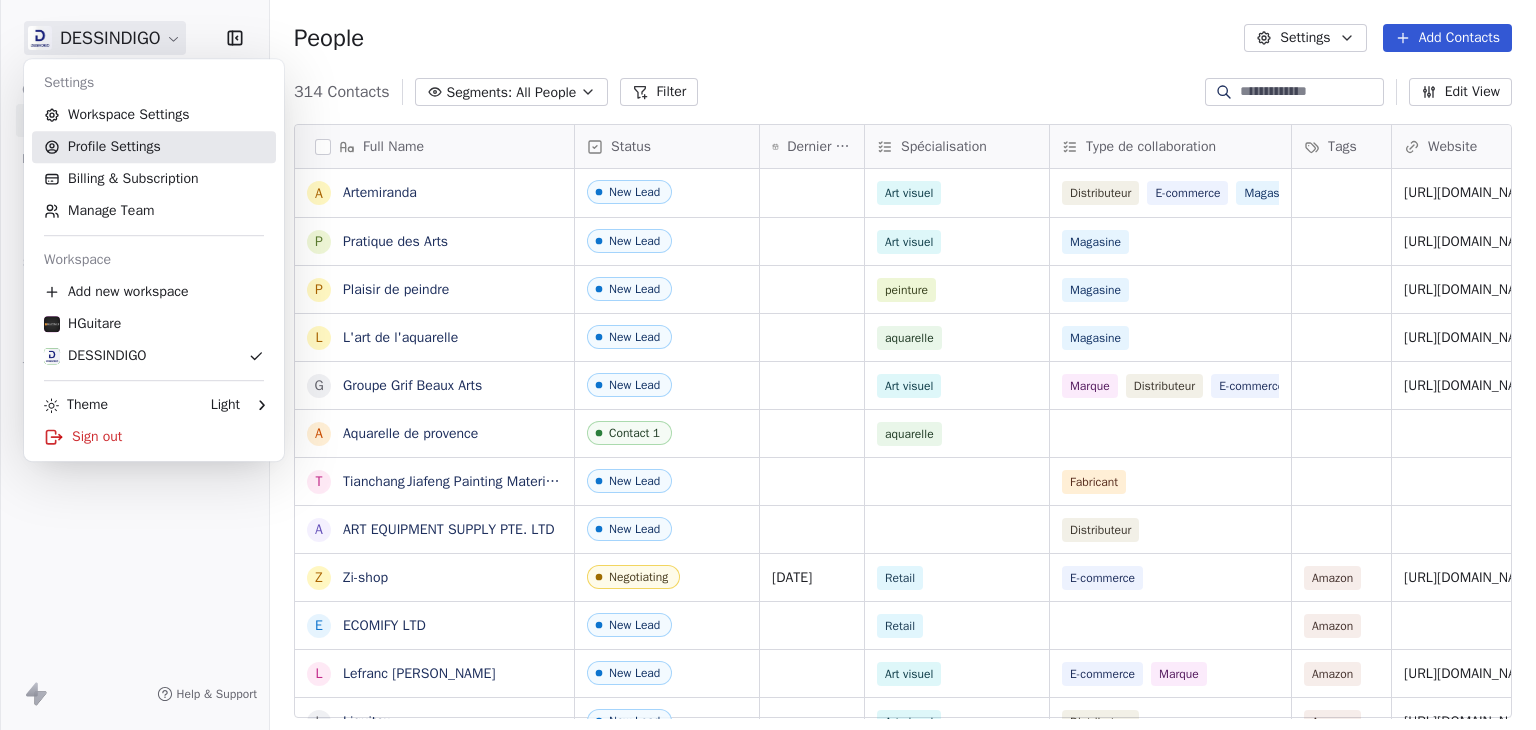 click on "Profile Settings" at bounding box center [154, 147] 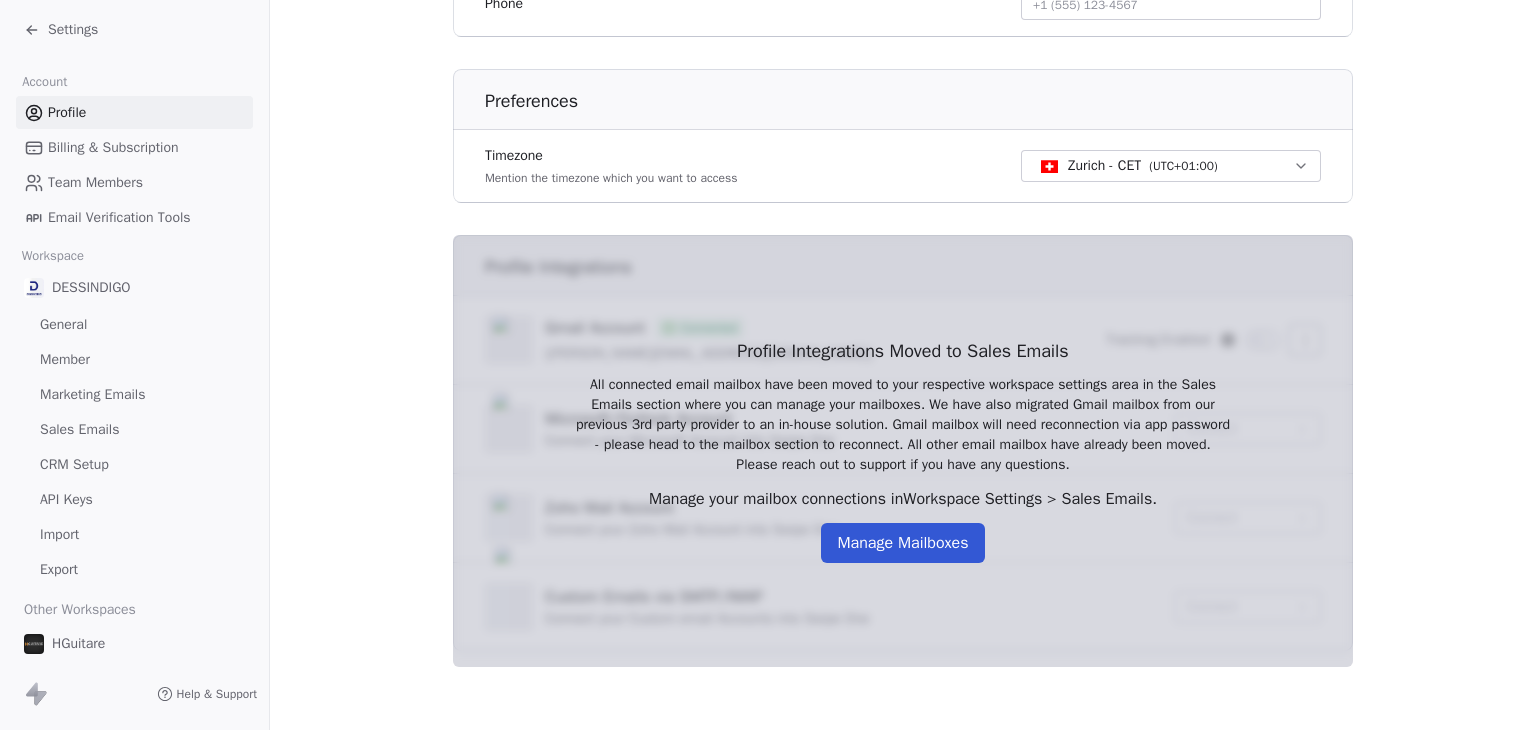 scroll, scrollTop: 111, scrollLeft: 0, axis: vertical 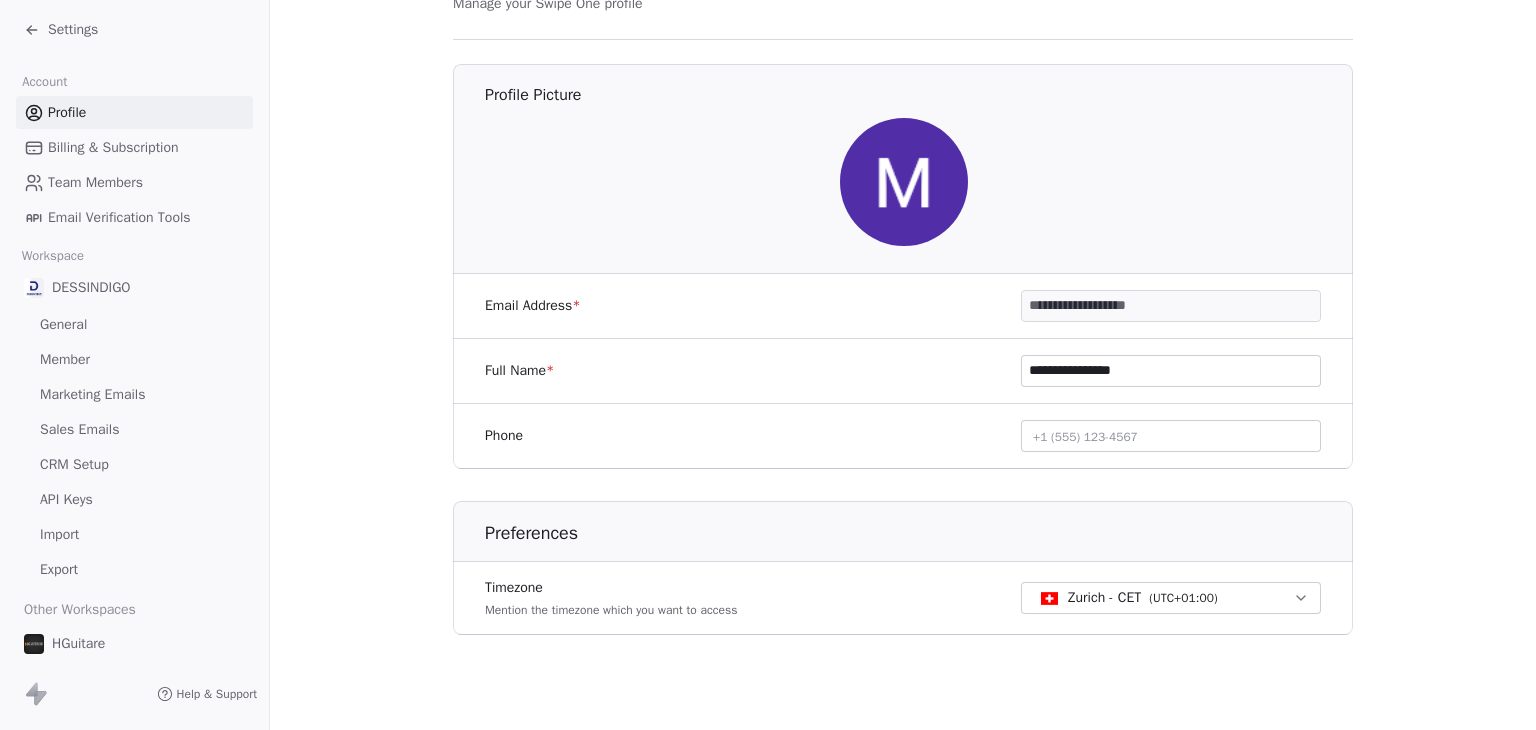 click on "Settings" at bounding box center [134, 30] 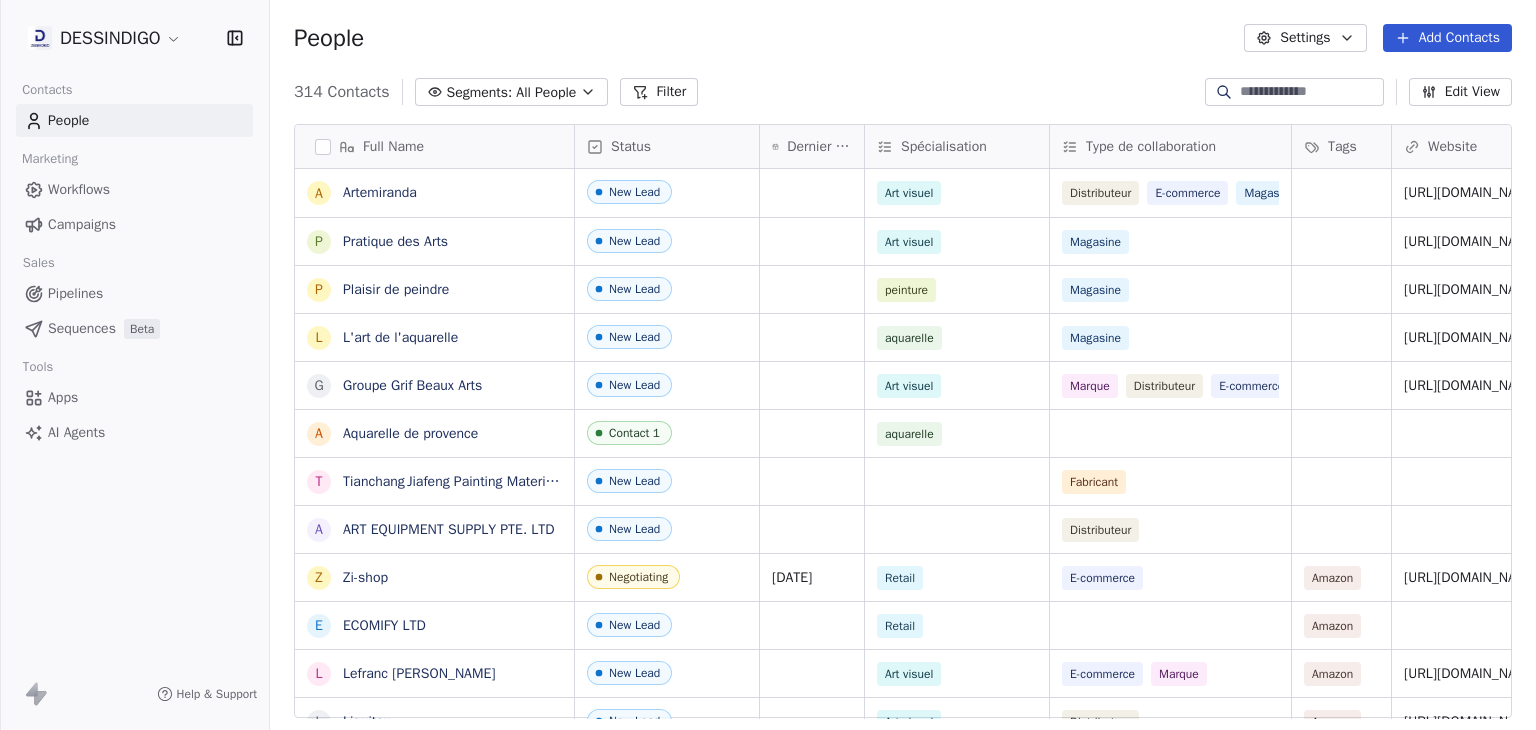 scroll, scrollTop: 16, scrollLeft: 16, axis: both 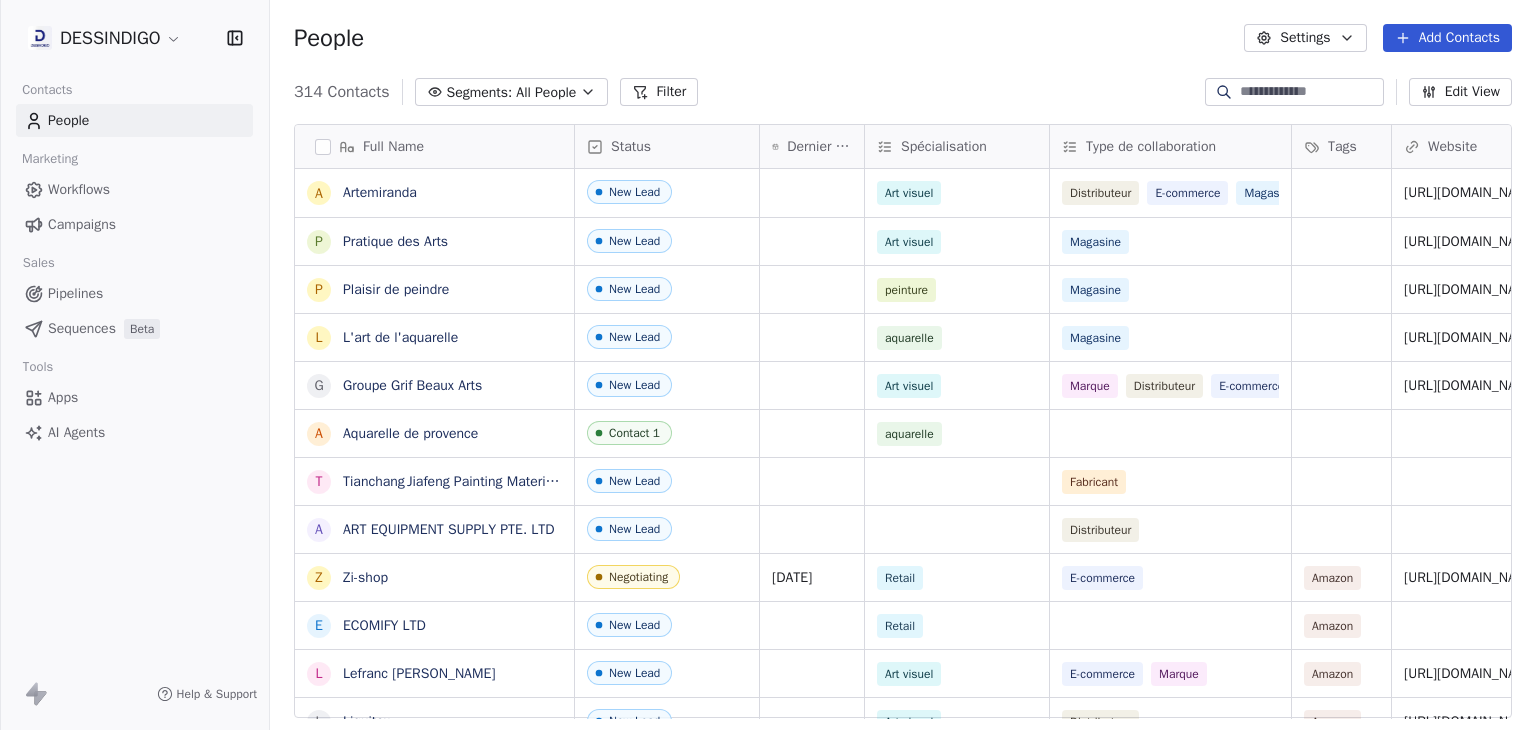 click on "DESSINDIGO Contacts People Marketing Workflows Campaigns Sales Pipelines Sequences Beta Tools Apps AI Agents Help & Support People Settings  Add Contacts 314 Contacts Segments: All People Filter  Edit View Tag Add to Sequence Export Full Name A Artemiranda P Pratique des Arts P Plaisir de peindre L L'art de l'aquarelle G Groupe Grif Beaux Arts A Aquarelle de provence T Tianchang Jiafeng Painting Material Co., Ltd A ART EQUIPMENT SUPPLY PTE. LTD Z Zi-shop E ECOMIFY LTD L Lefranc [PERSON_NAME] L Liquitex C [PERSON_NAME] à [GEOGRAPHIC_DATA] S Snazaroo R [PERSON_NAME] W [PERSON_NAME] & [PERSON_NAME] international D Dmast P Pébéo B Beaux Art France A Artistpigments D Deliworld S Sellvin C Castel Art A Artway J JJANSETT B Beifa Group A [PERSON_NAME] S Swibeco H H Oxygène R Royal Talens [PERSON_NAME] Art Status Dernier contact/update Spécialisation Type de collaboration  Tags Website Email Phone Number Company Name New Lead Art visuel Distributeur E-commerce Magasine [URL][DOMAIN_NAME] [EMAIL_ADDRESS][DOMAIN_NAME] [PHONE_NUMBER] Marque" at bounding box center (768, 365) 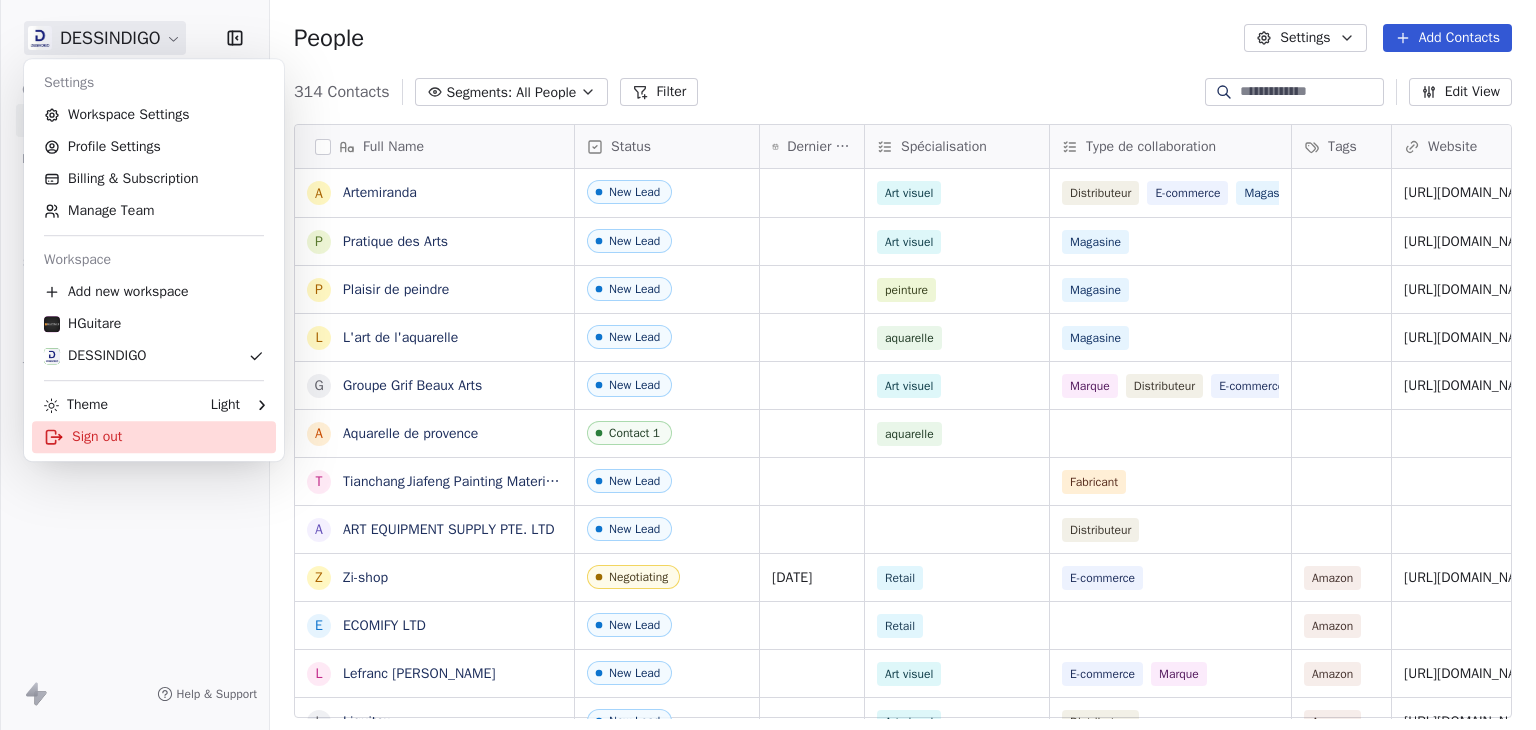 click on "Sign out" at bounding box center [154, 437] 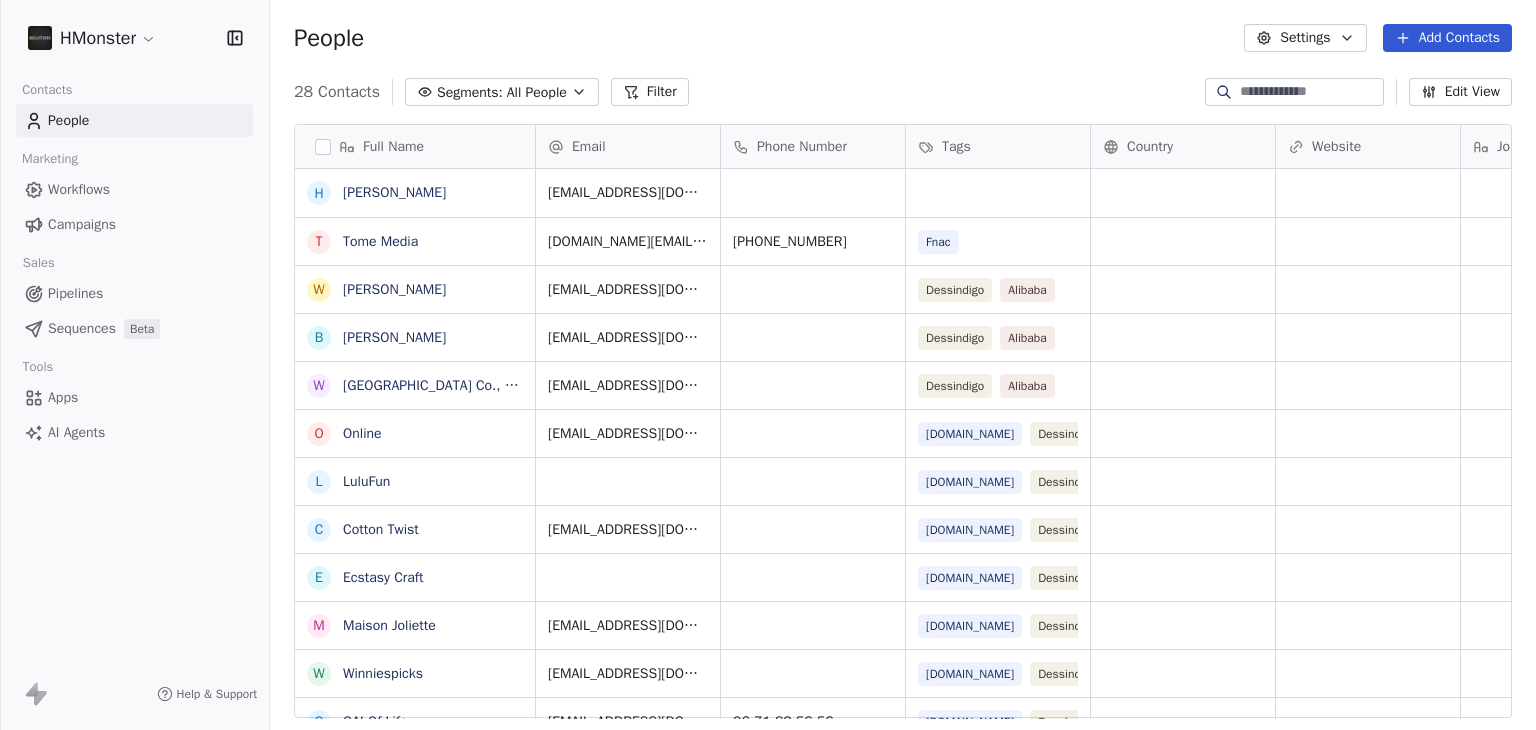 scroll, scrollTop: 0, scrollLeft: 0, axis: both 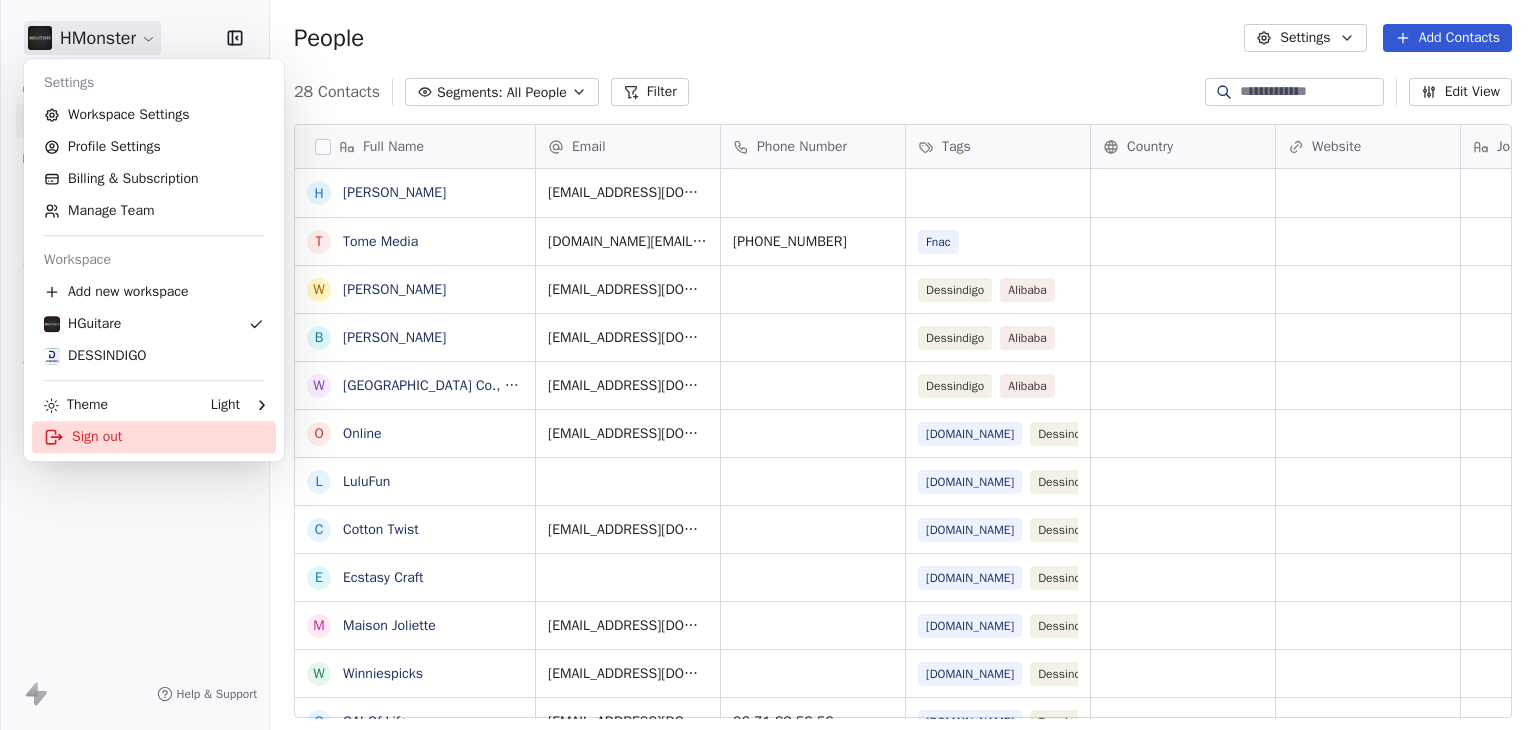 click on "Sign out" at bounding box center (154, 437) 